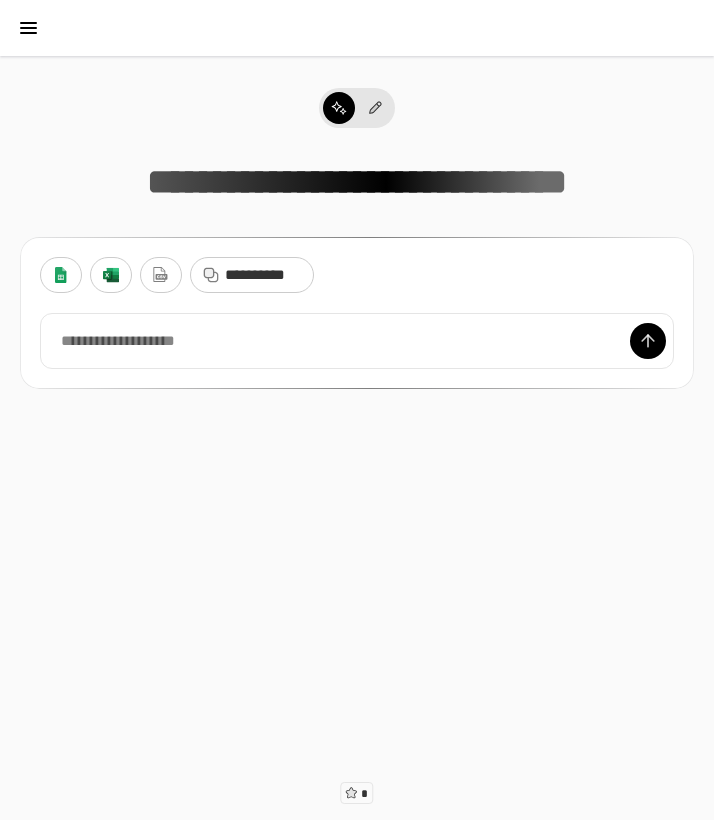 scroll, scrollTop: 0, scrollLeft: 0, axis: both 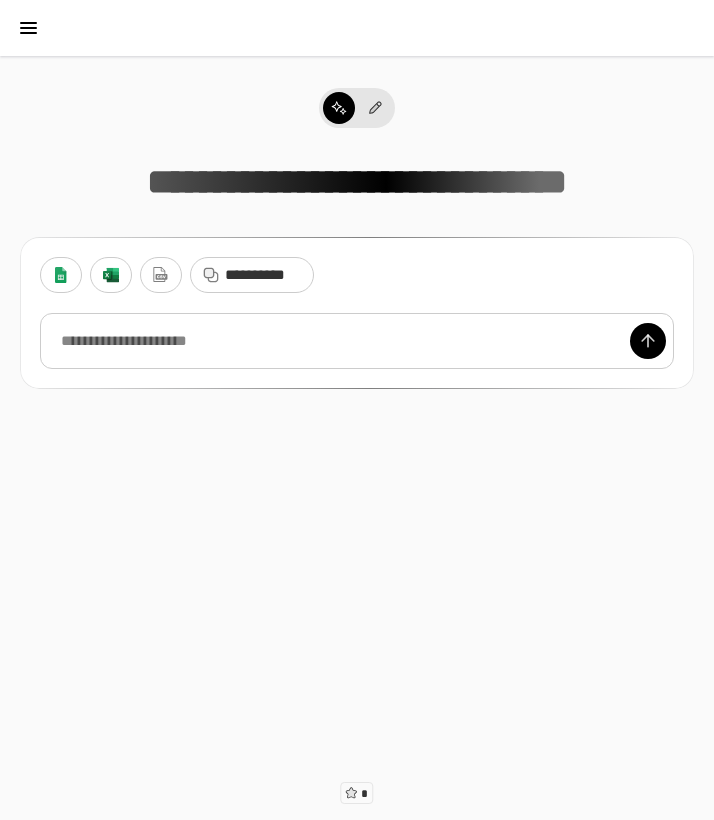 click at bounding box center [357, 341] 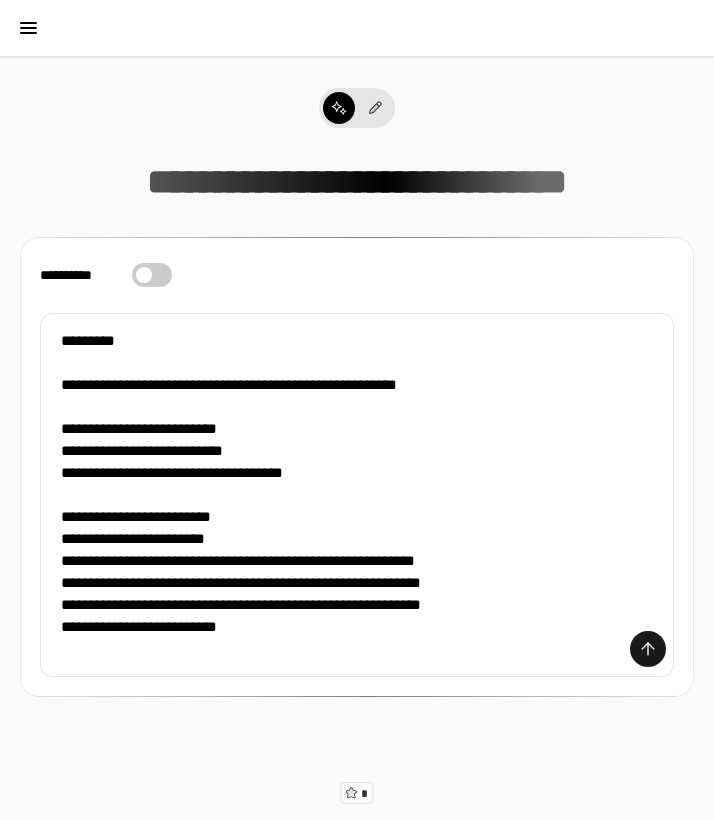 click at bounding box center [648, 649] 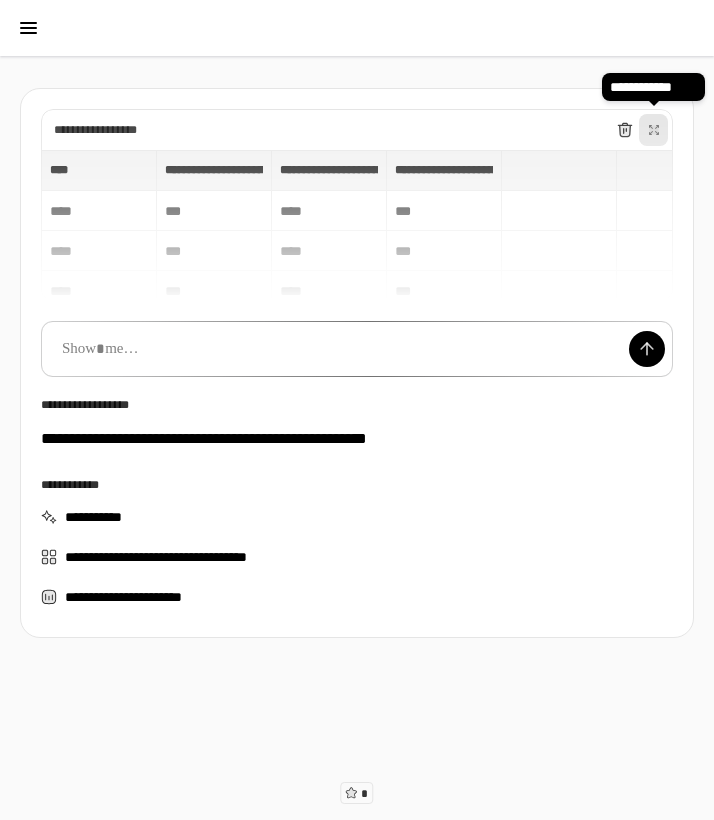 click 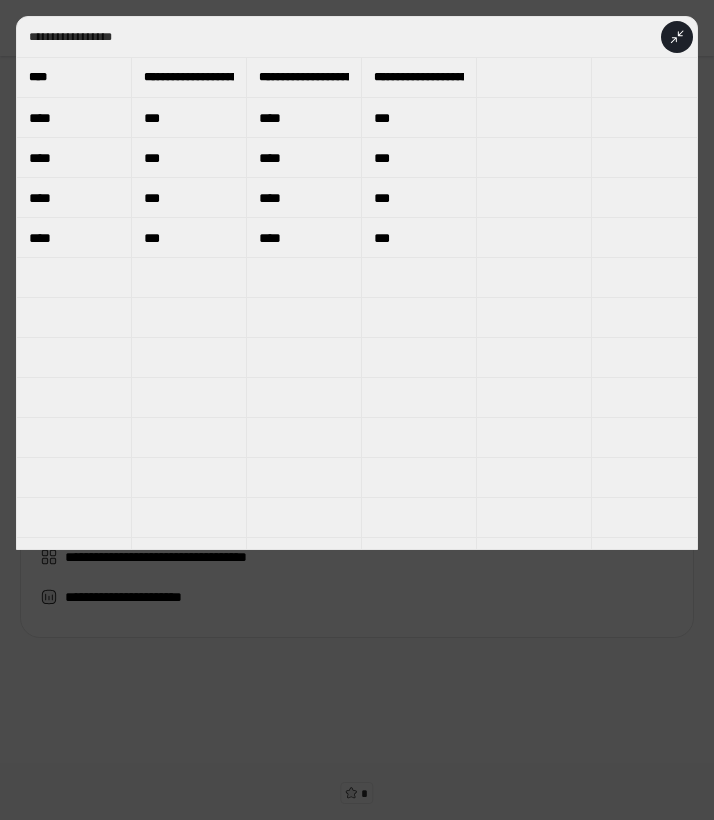 click 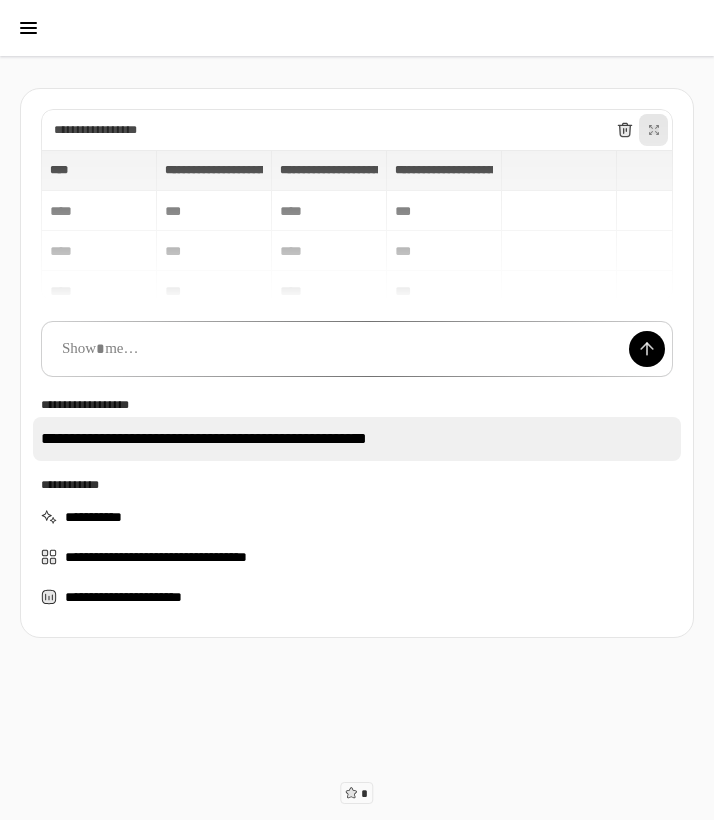 click on "**********" at bounding box center (357, 439) 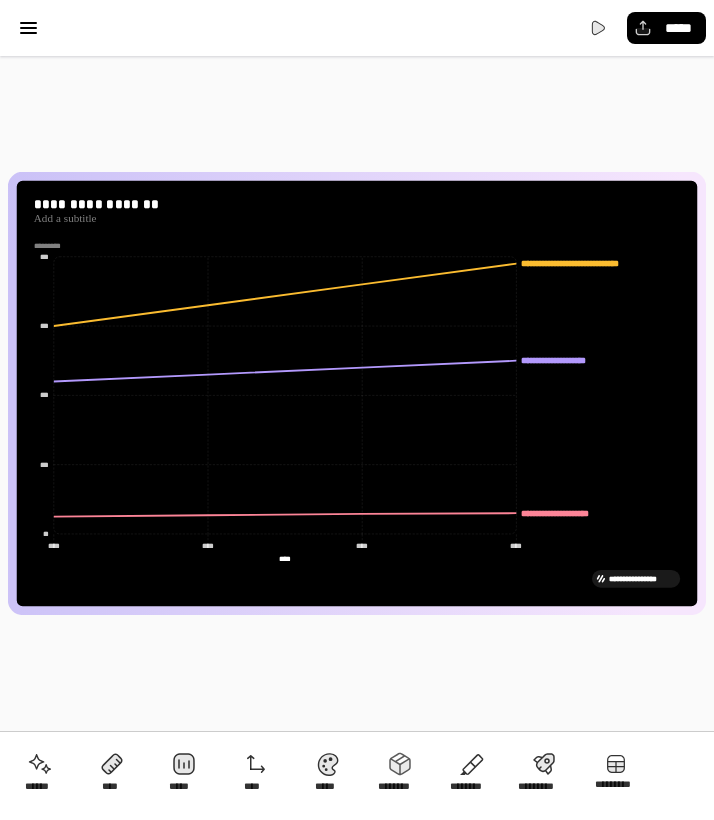 scroll, scrollTop: 0, scrollLeft: 0, axis: both 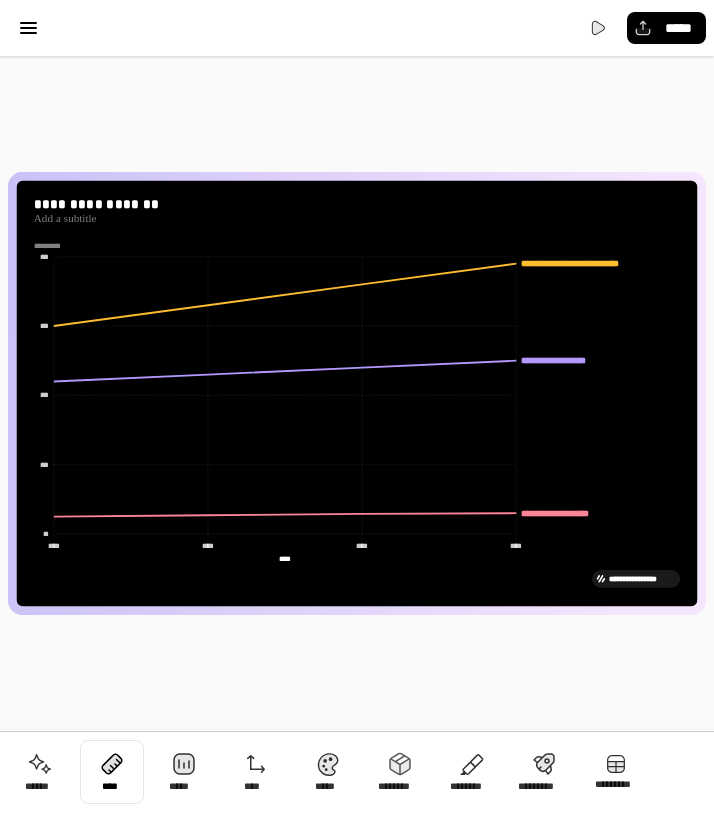 click at bounding box center (112, 772) 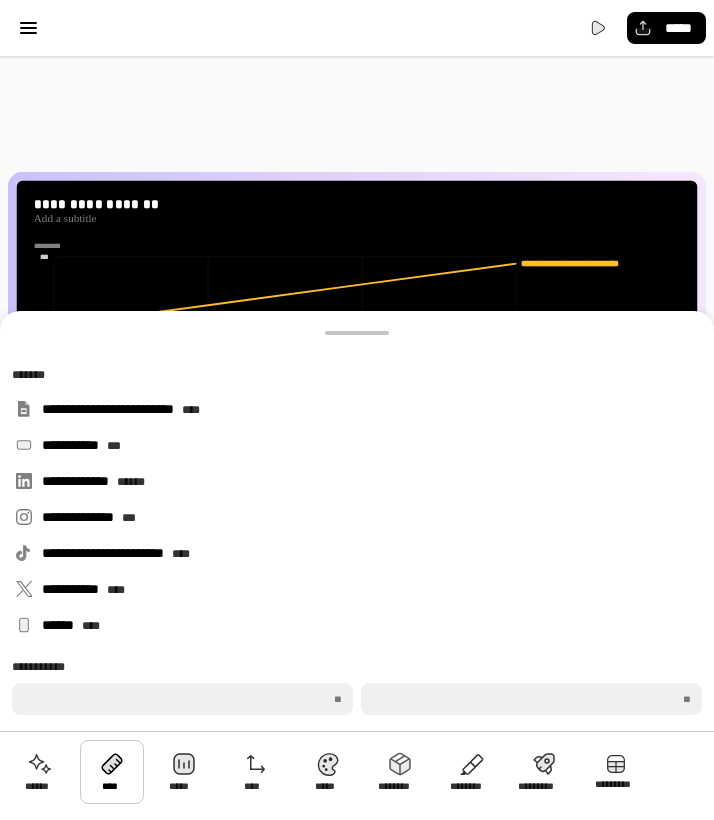 click at bounding box center (112, 772) 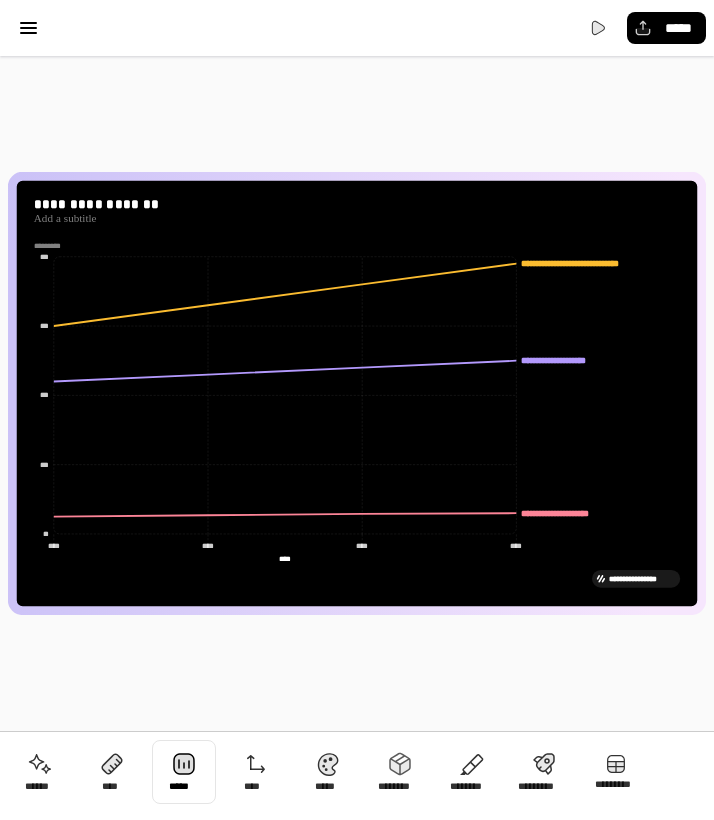 click at bounding box center (184, 772) 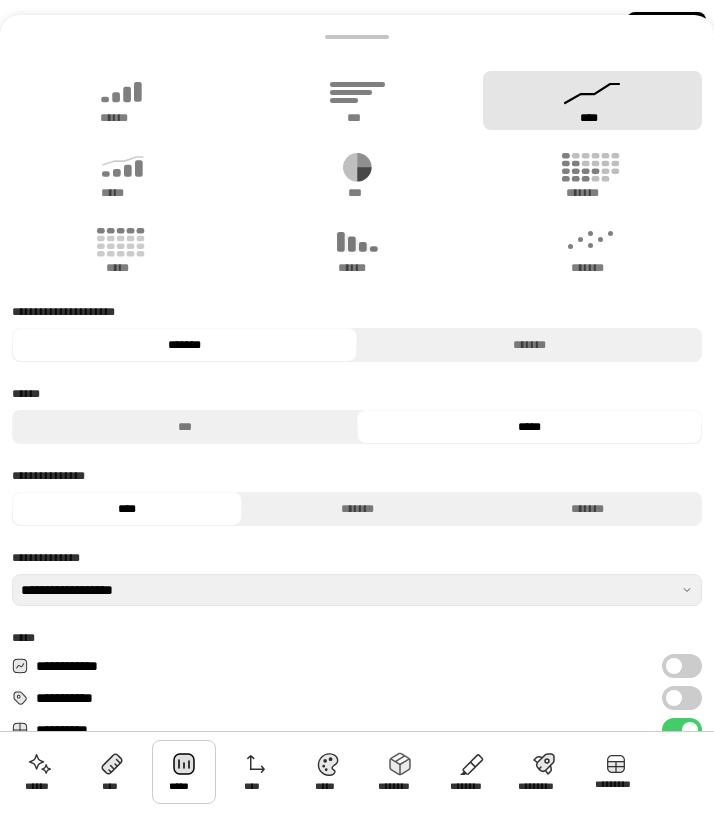 click on "****" at bounding box center (592, 100) 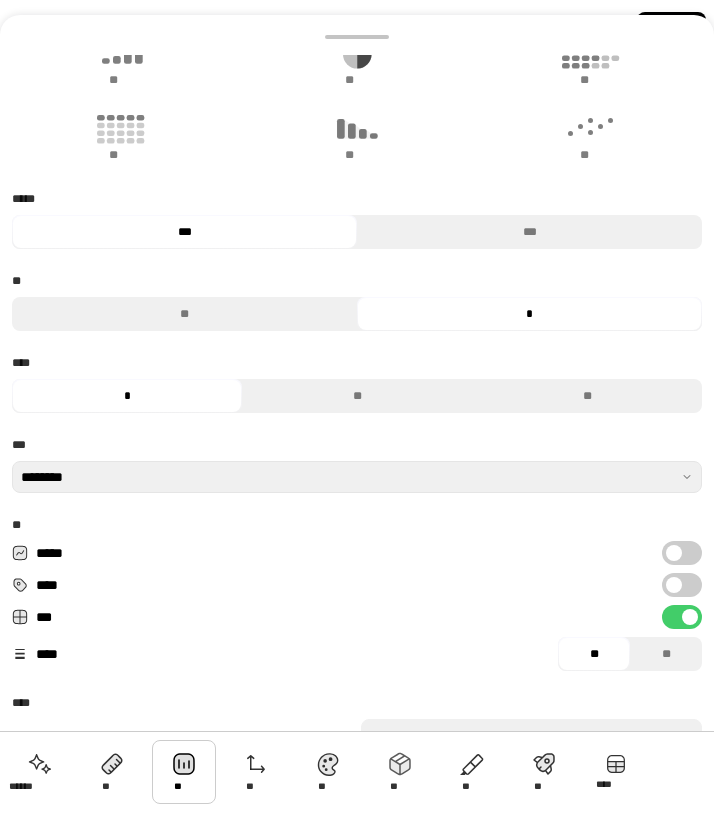 scroll, scrollTop: 115, scrollLeft: 0, axis: vertical 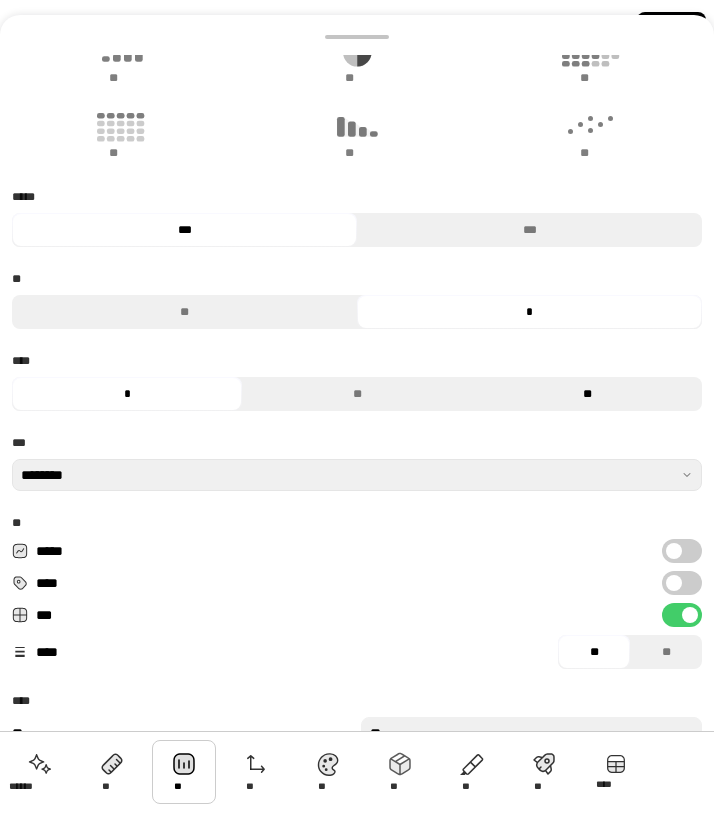 click on "**" at bounding box center (587, 394) 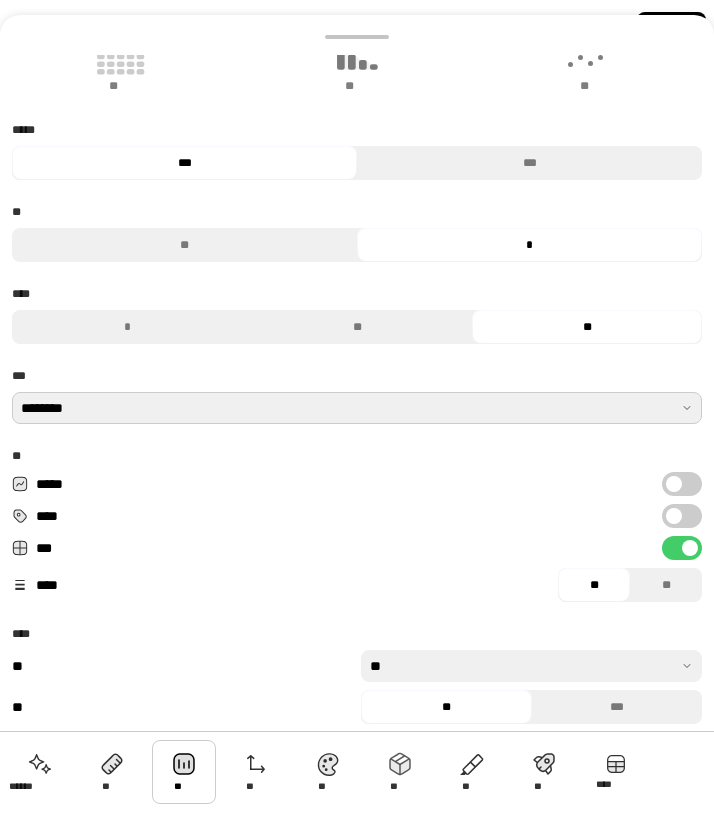 scroll, scrollTop: 187, scrollLeft: 0, axis: vertical 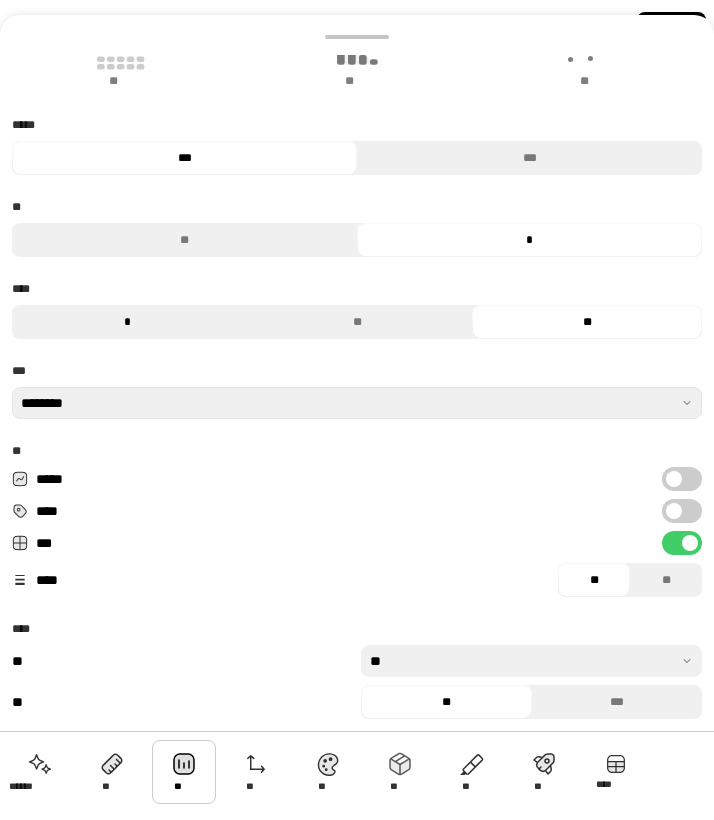 click on "*" at bounding box center [127, 322] 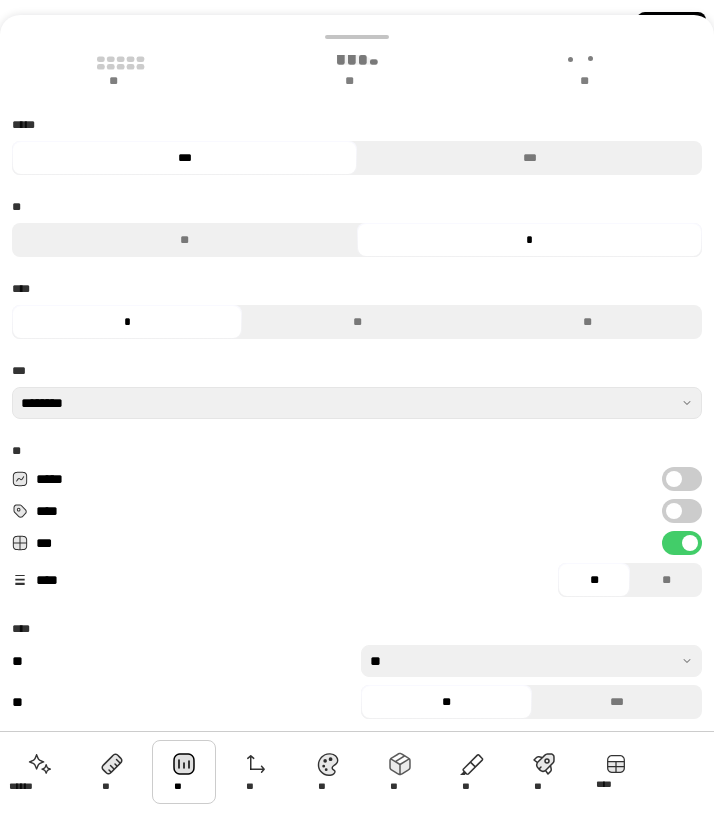 click at bounding box center (674, 511) 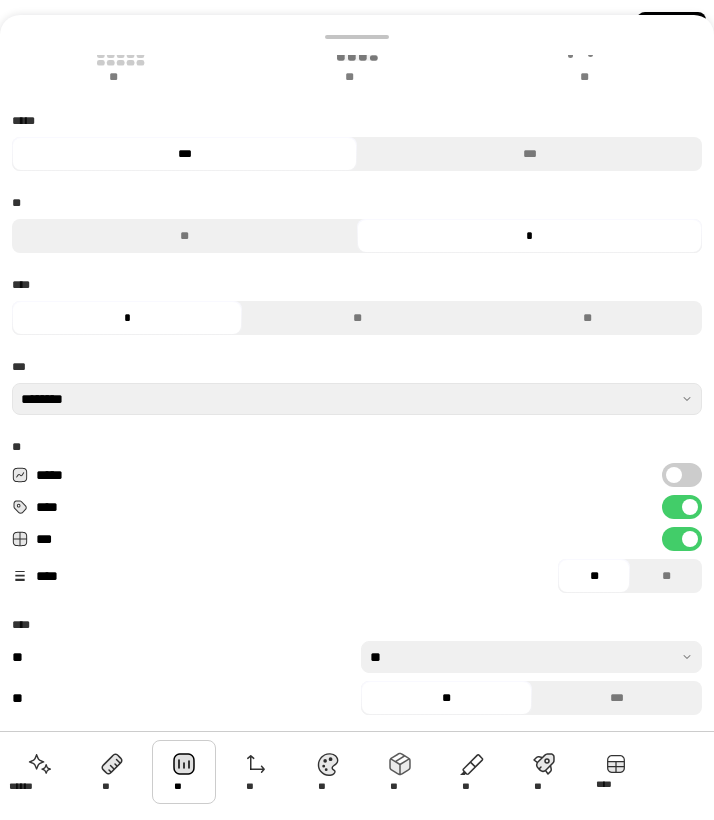 scroll, scrollTop: 191, scrollLeft: 0, axis: vertical 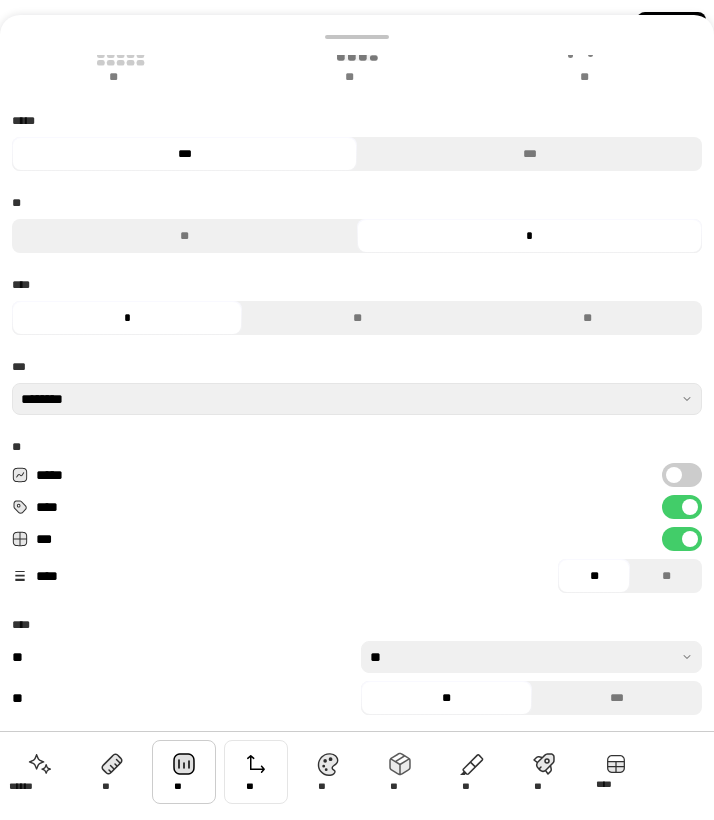 click at bounding box center (256, 772) 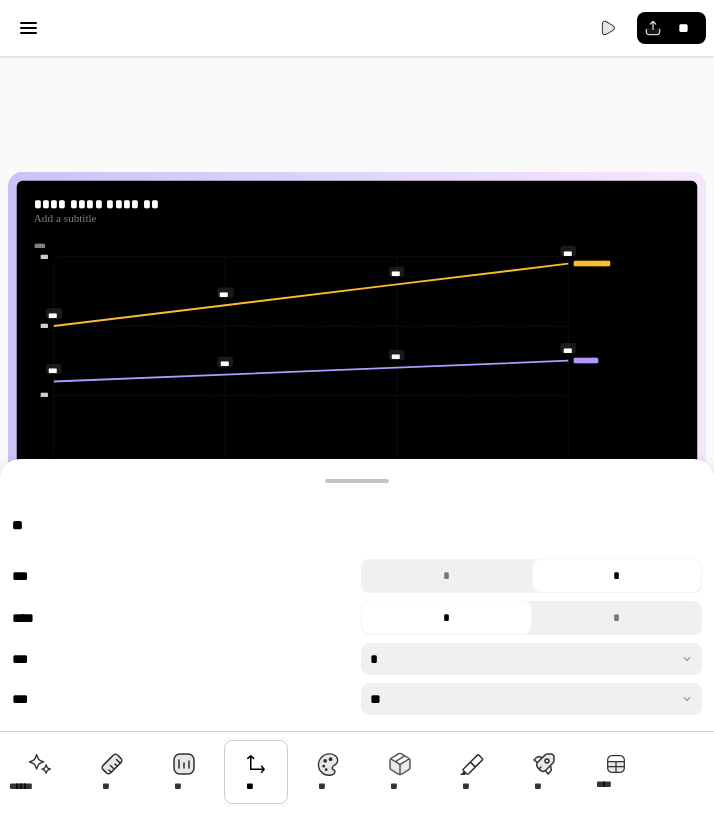 click on "**********" at bounding box center [357, 393] 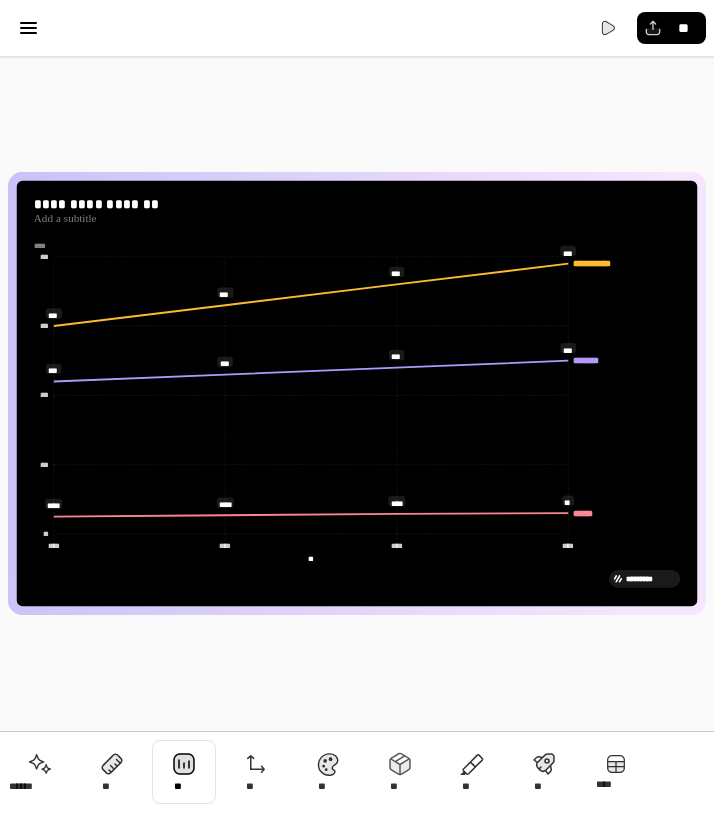 click at bounding box center (184, 772) 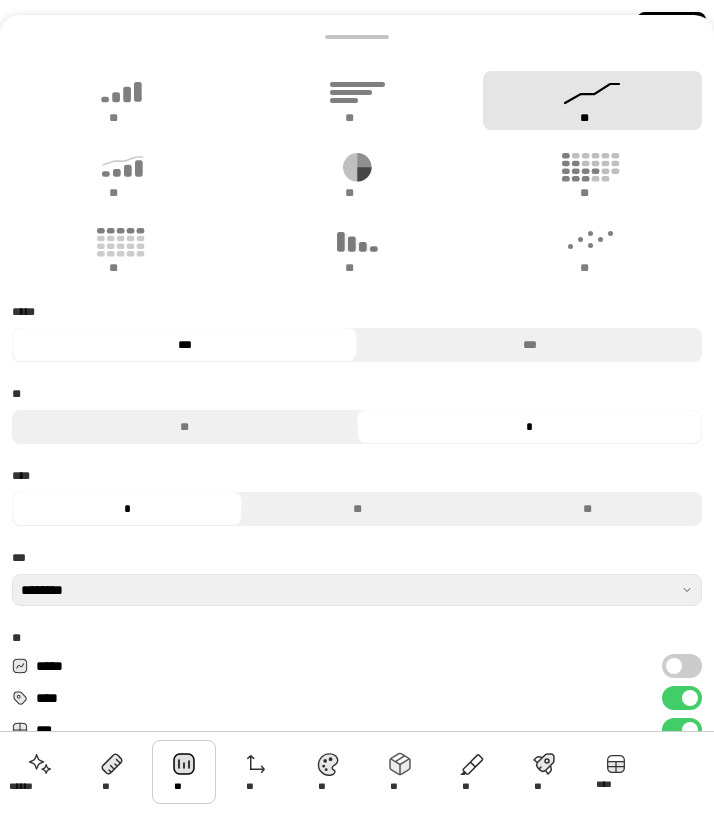 scroll, scrollTop: 0, scrollLeft: 0, axis: both 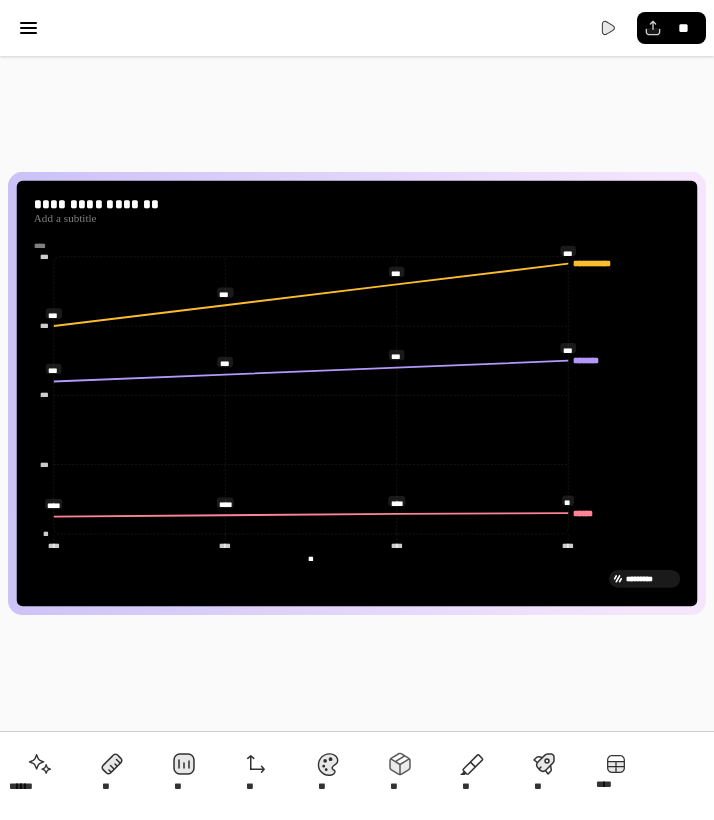 click on "**********" 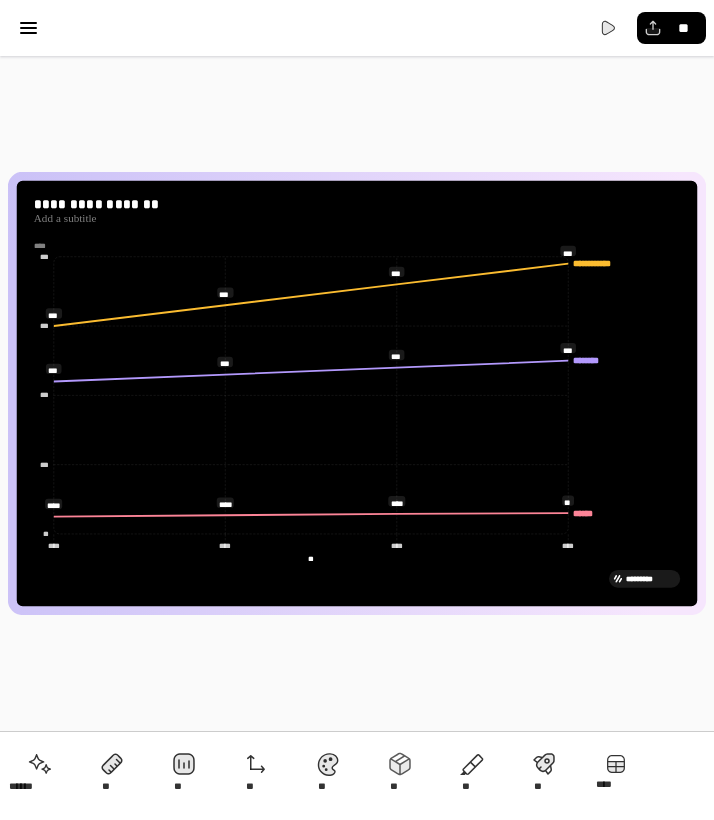 click on "**********" 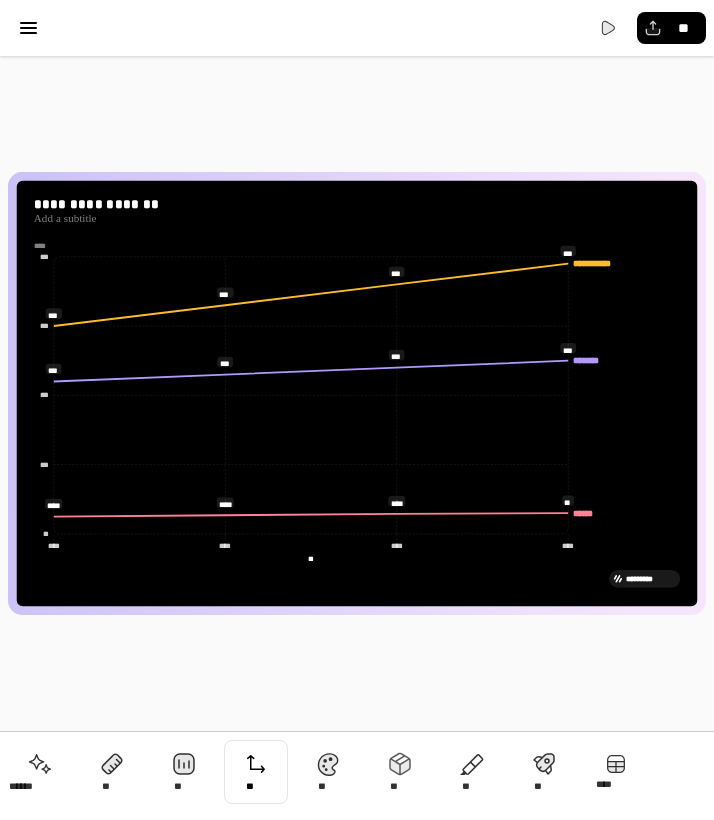 click at bounding box center (256, 772) 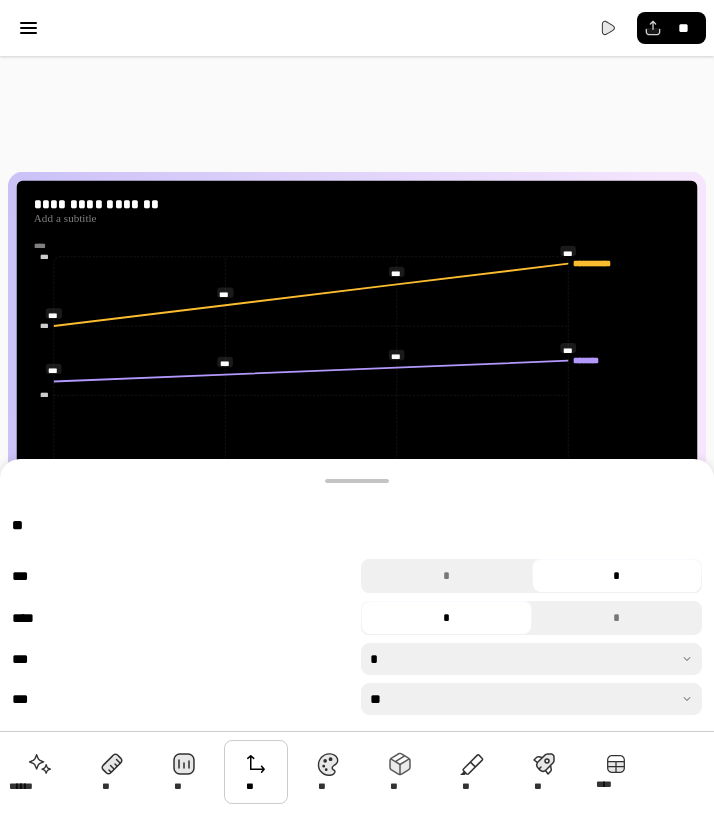 click at bounding box center (256, 772) 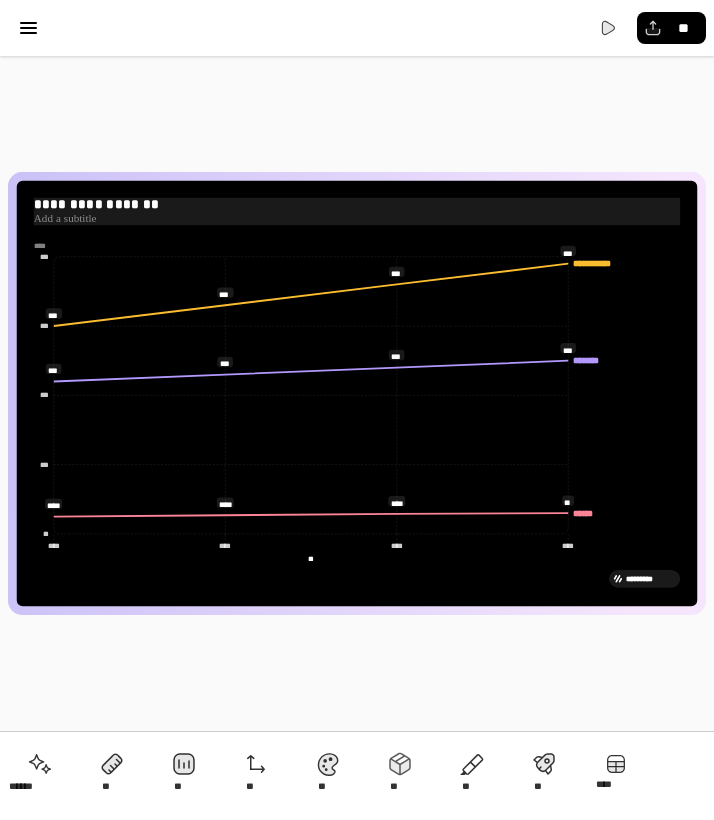 select on "******" 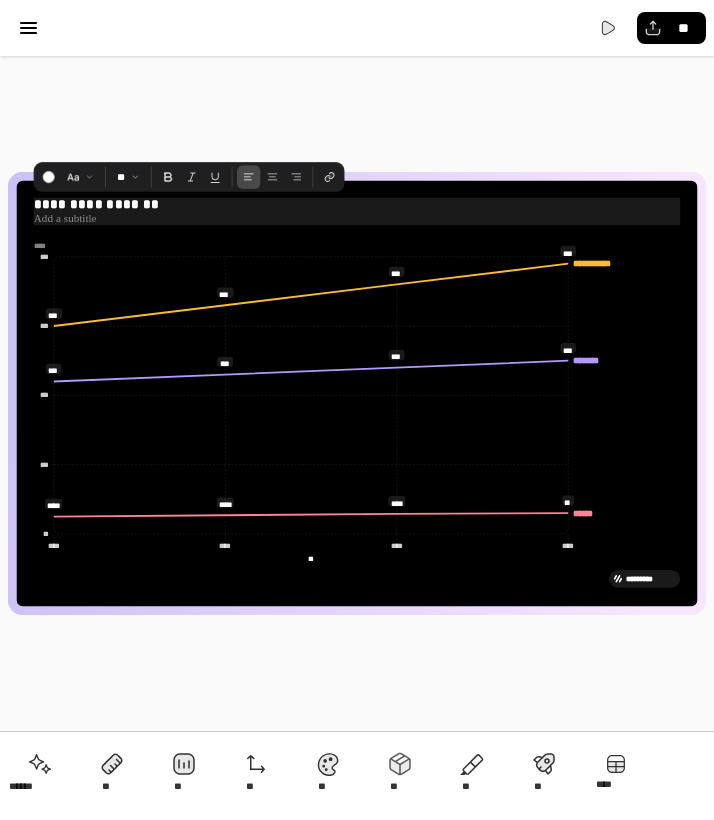 click on "**********" at bounding box center (357, 205) 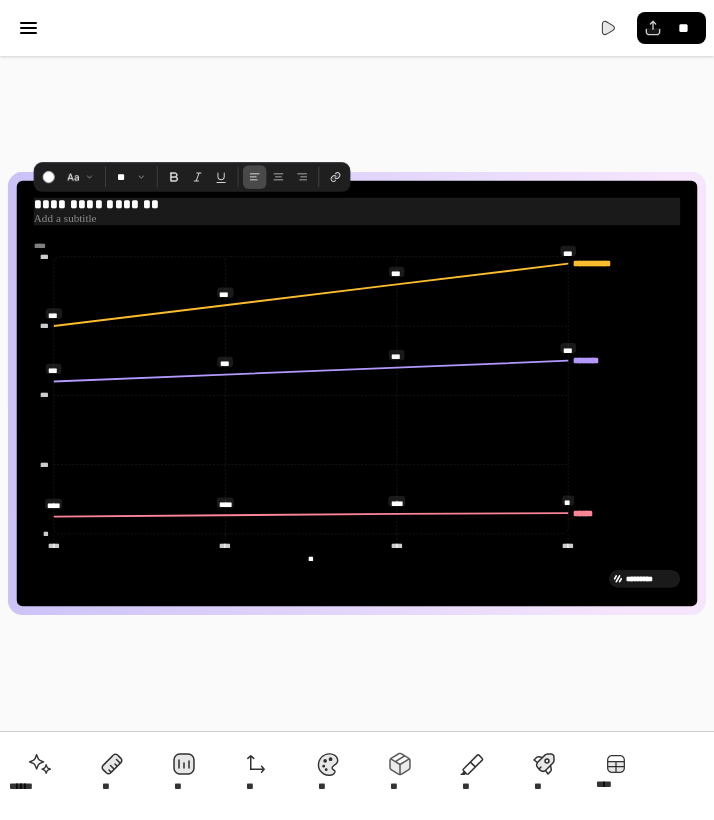 click on "**********" at bounding box center (357, 205) 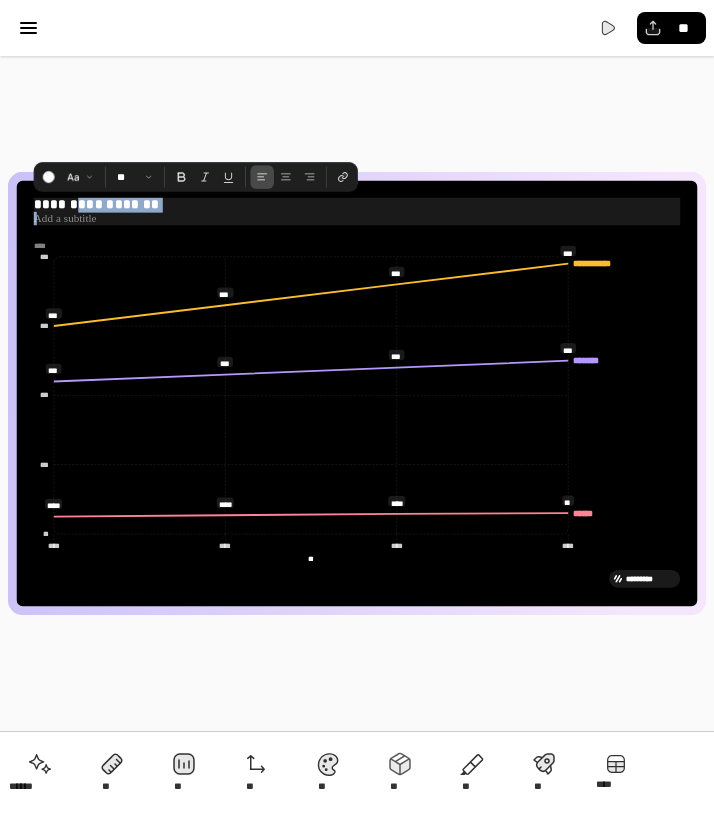 drag, startPoint x: 161, startPoint y: 208, endPoint x: 22, endPoint y: 199, distance: 139.29106 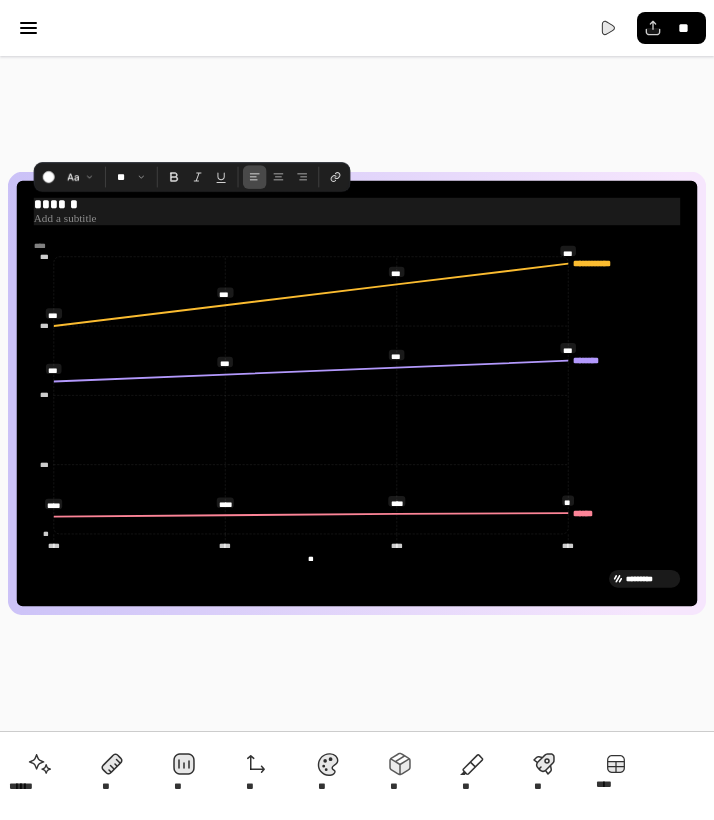 type 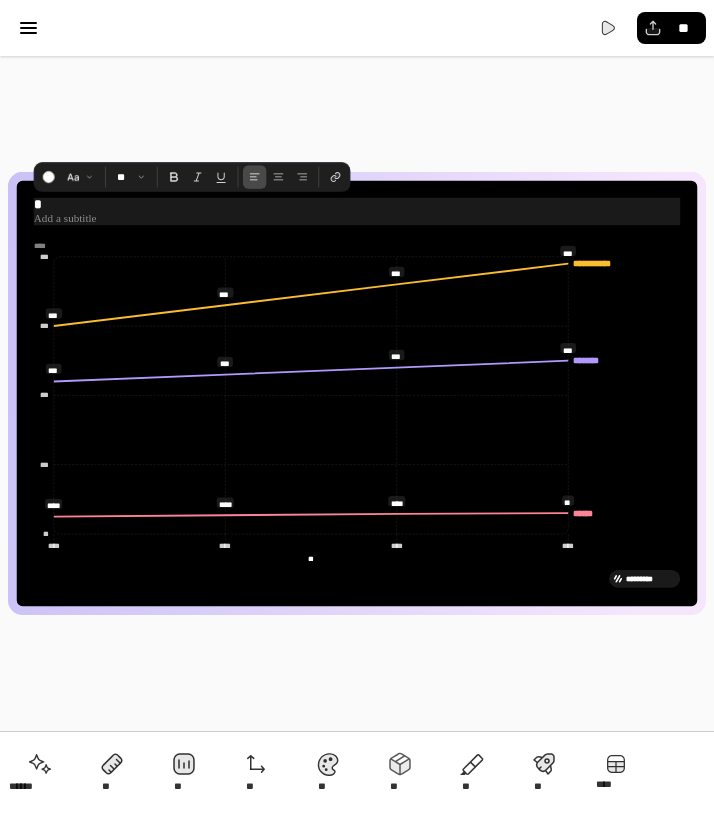 select on "****" 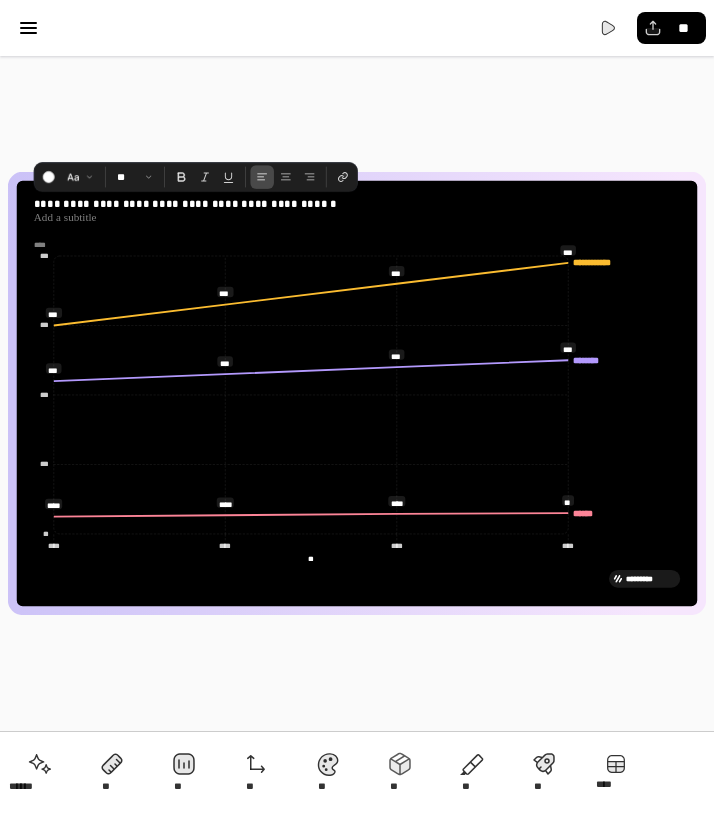 click on "**********" at bounding box center [357, 393] 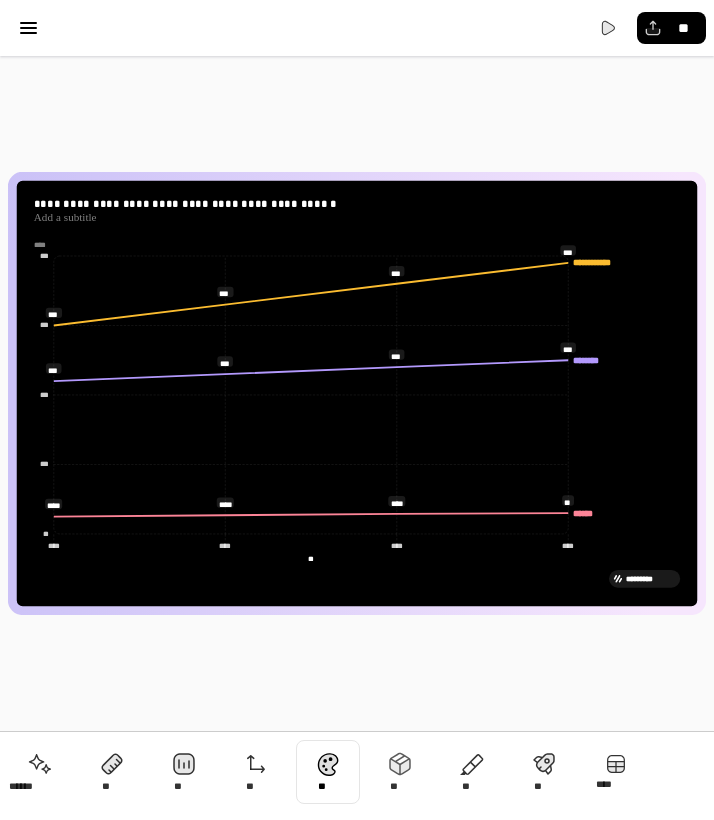 click at bounding box center (328, 772) 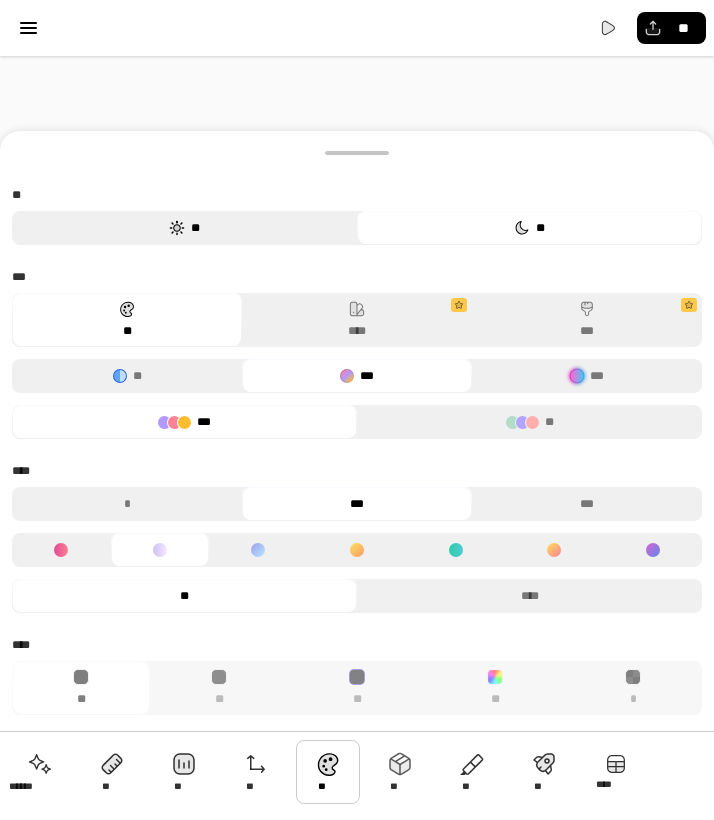 click on "**" at bounding box center [184, 228] 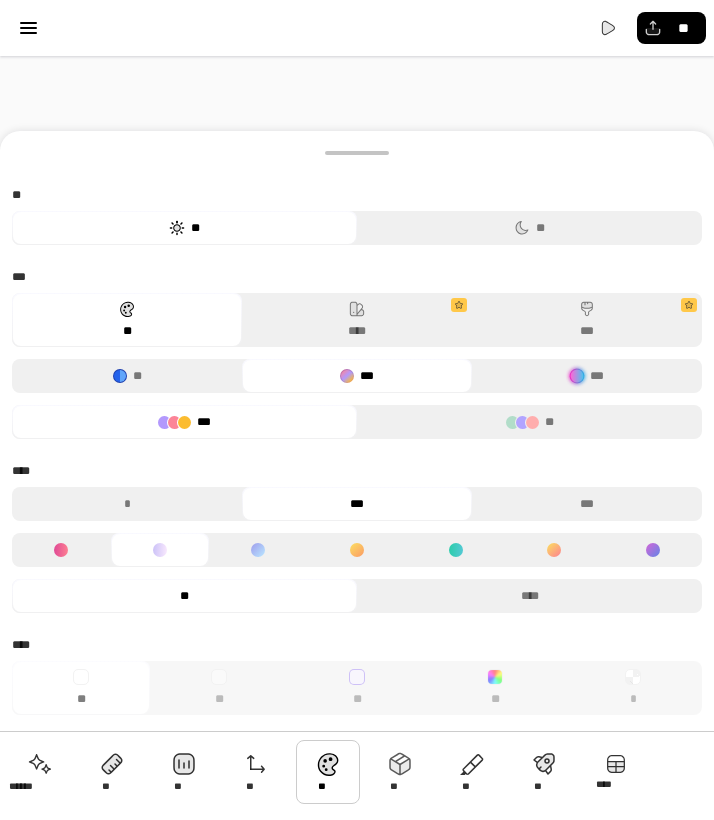 click at bounding box center (328, 772) 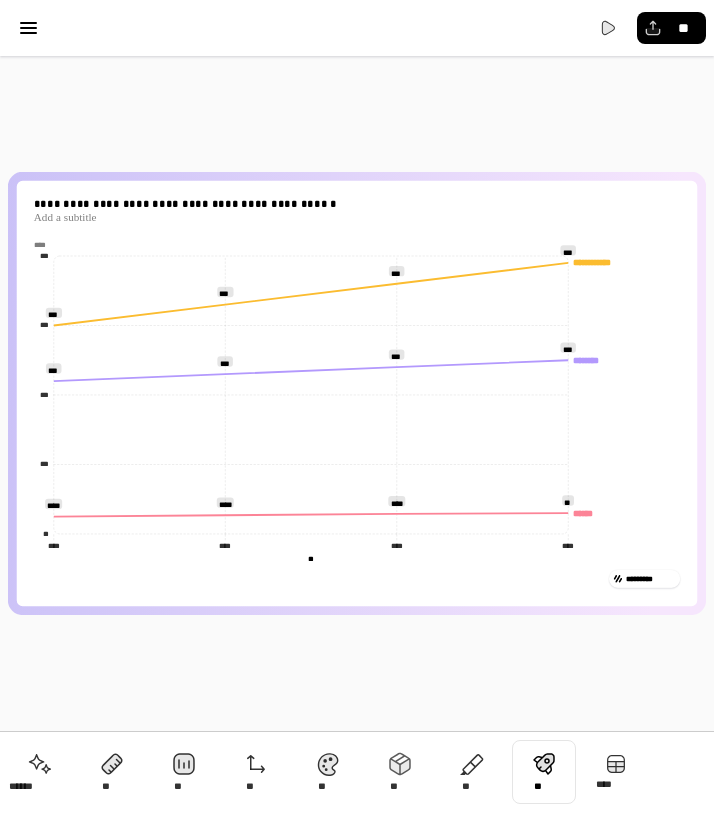 click at bounding box center (544, 772) 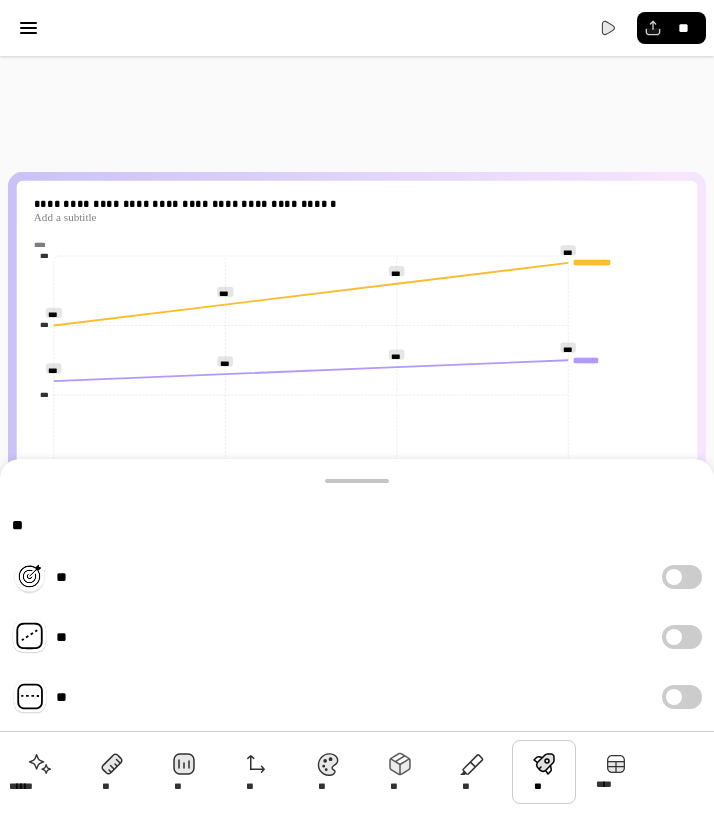 click on "**" at bounding box center [682, 637] 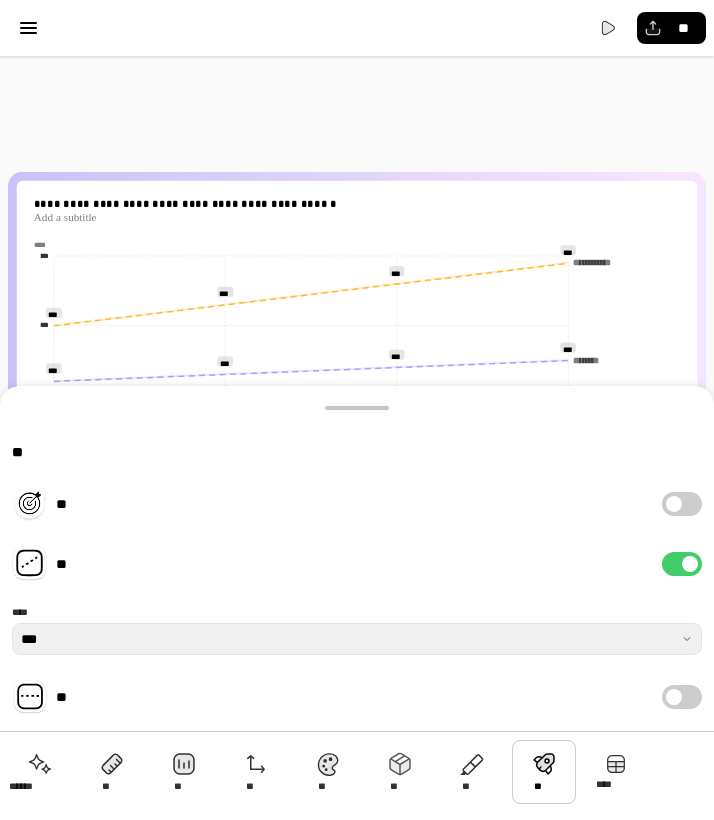 scroll, scrollTop: 0, scrollLeft: 0, axis: both 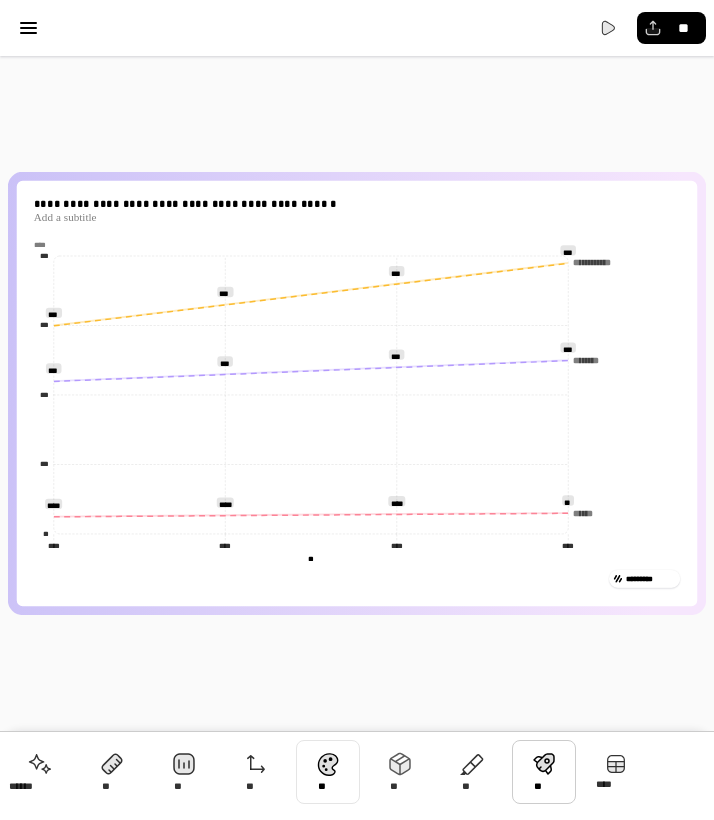 drag, startPoint x: 357, startPoint y: 408, endPoint x: 356, endPoint y: 782, distance: 374.00134 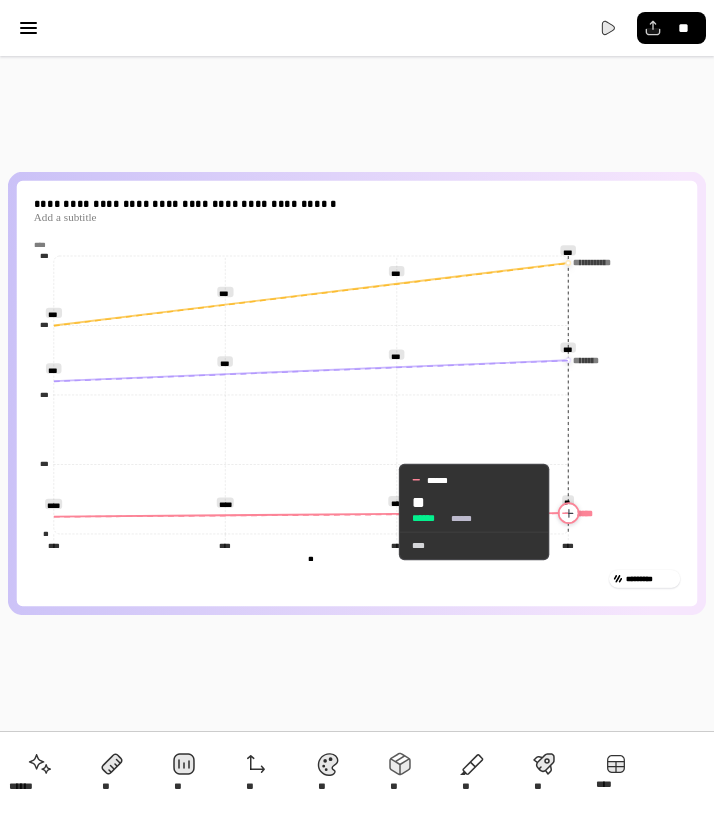 click 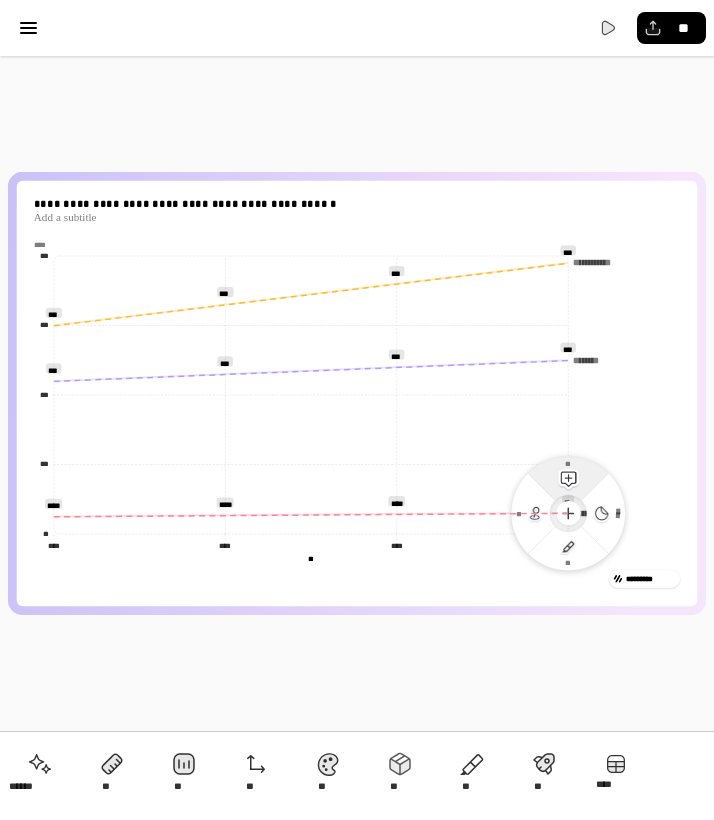 click 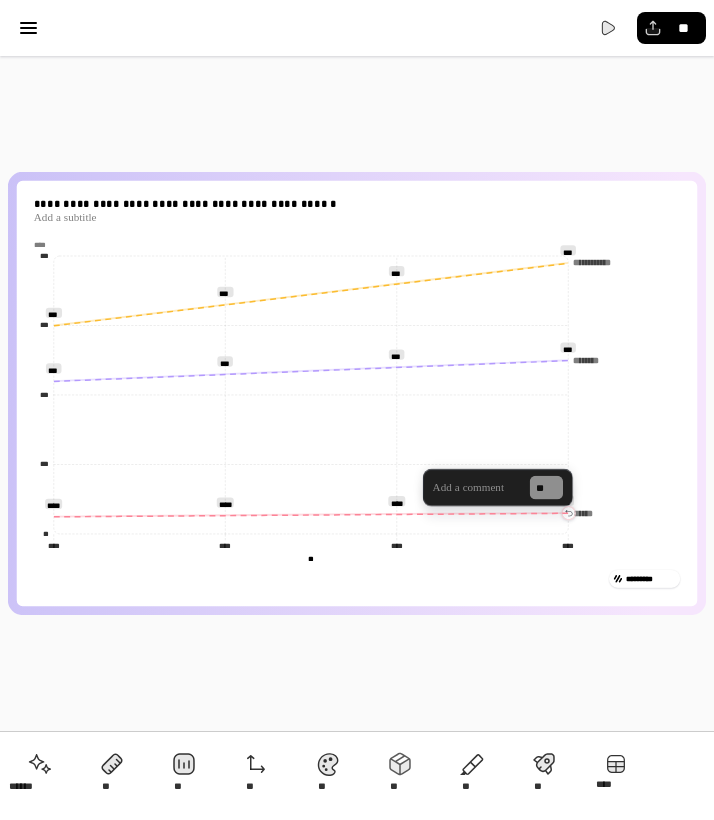 click on "**********" at bounding box center [357, 393] 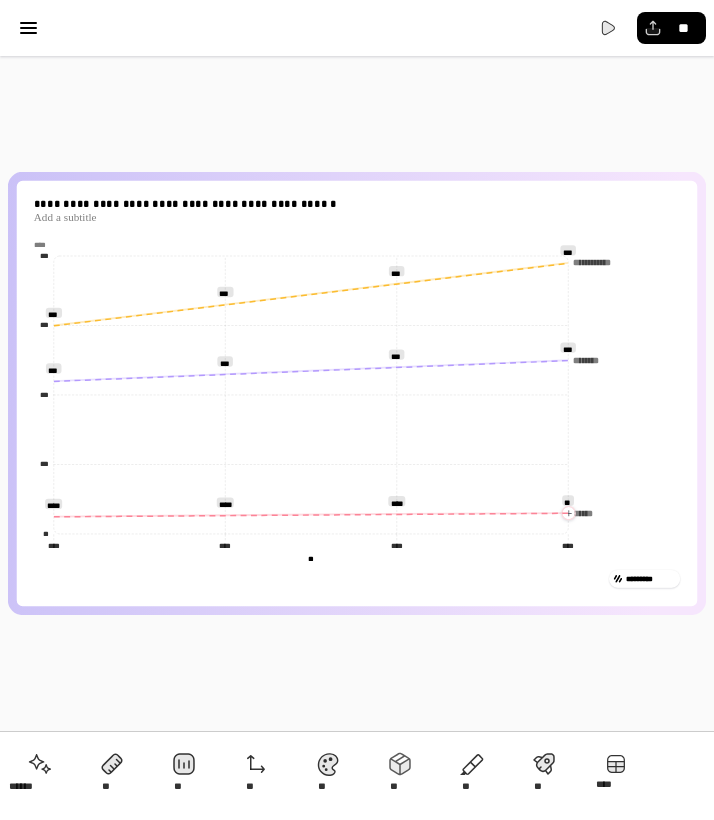 click on "**********" at bounding box center [357, 393] 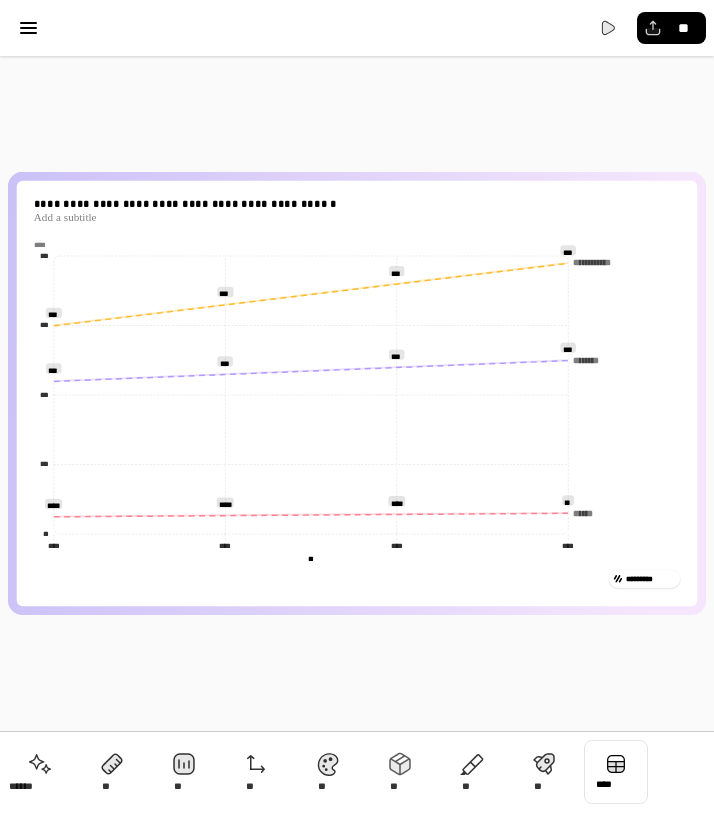 click at bounding box center (616, 772) 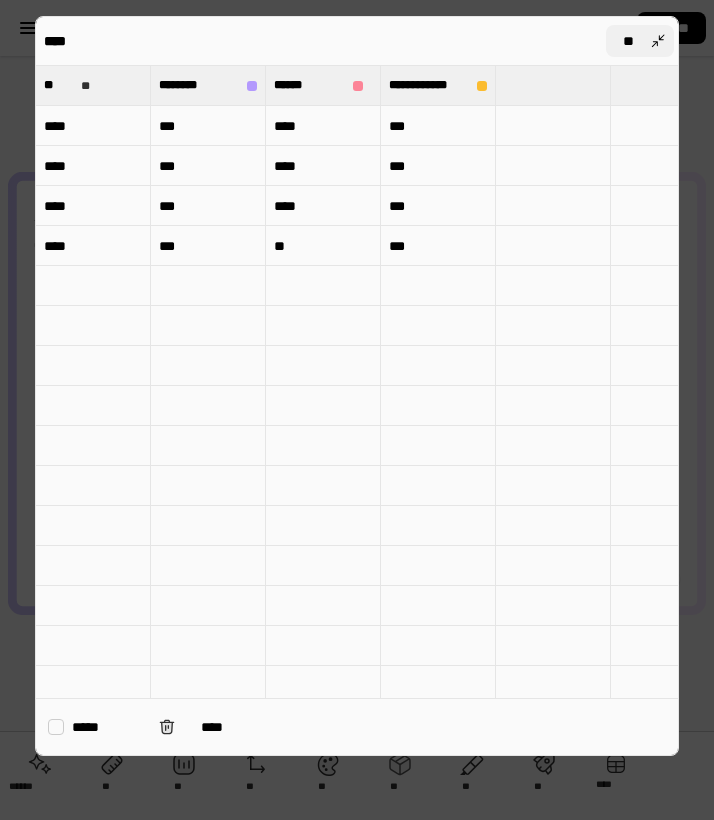 click on "**" at bounding box center (640, 41) 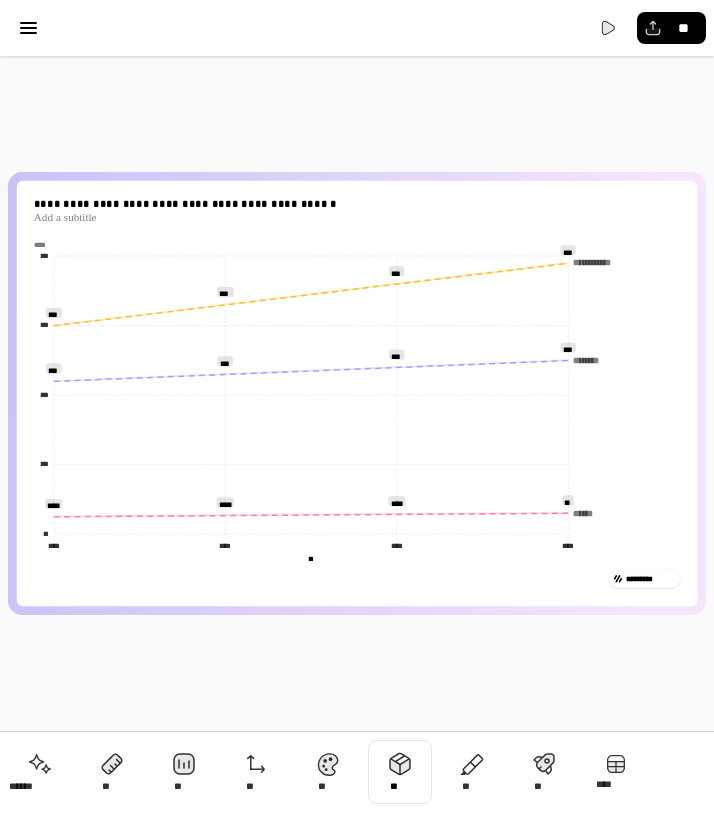 click at bounding box center [400, 772] 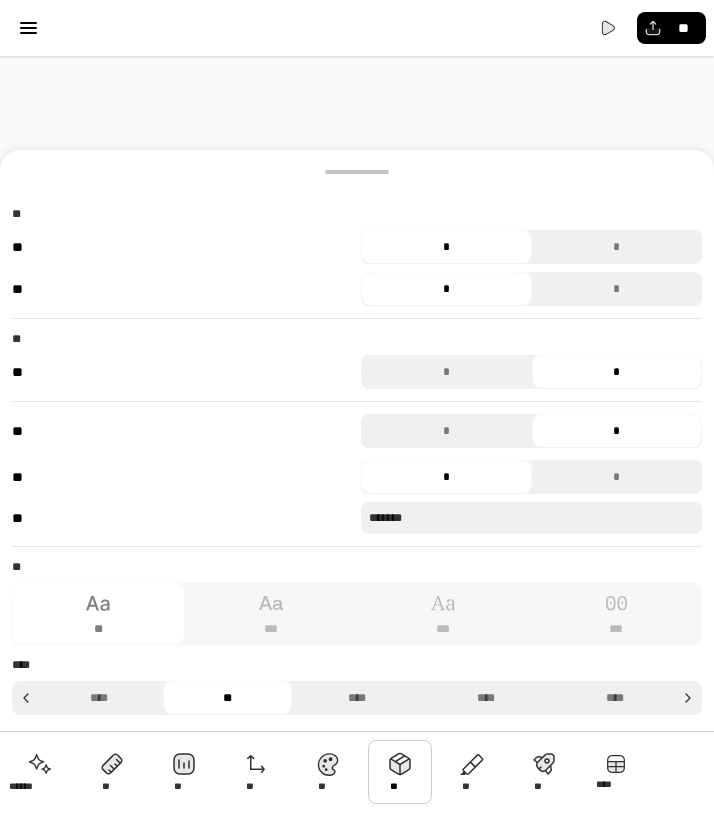click on "**********" at bounding box center (357, 393) 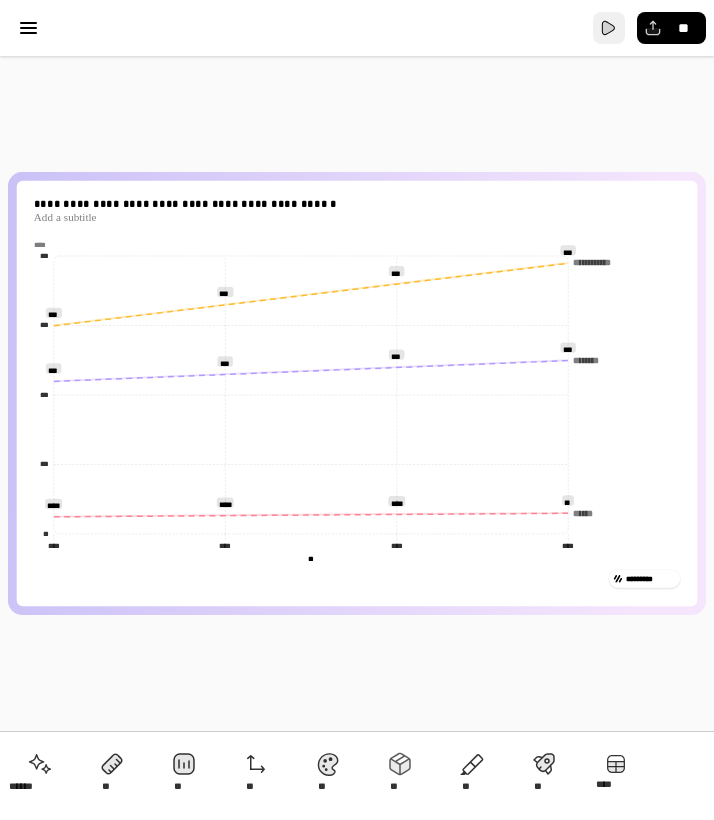 click at bounding box center [609, 28] 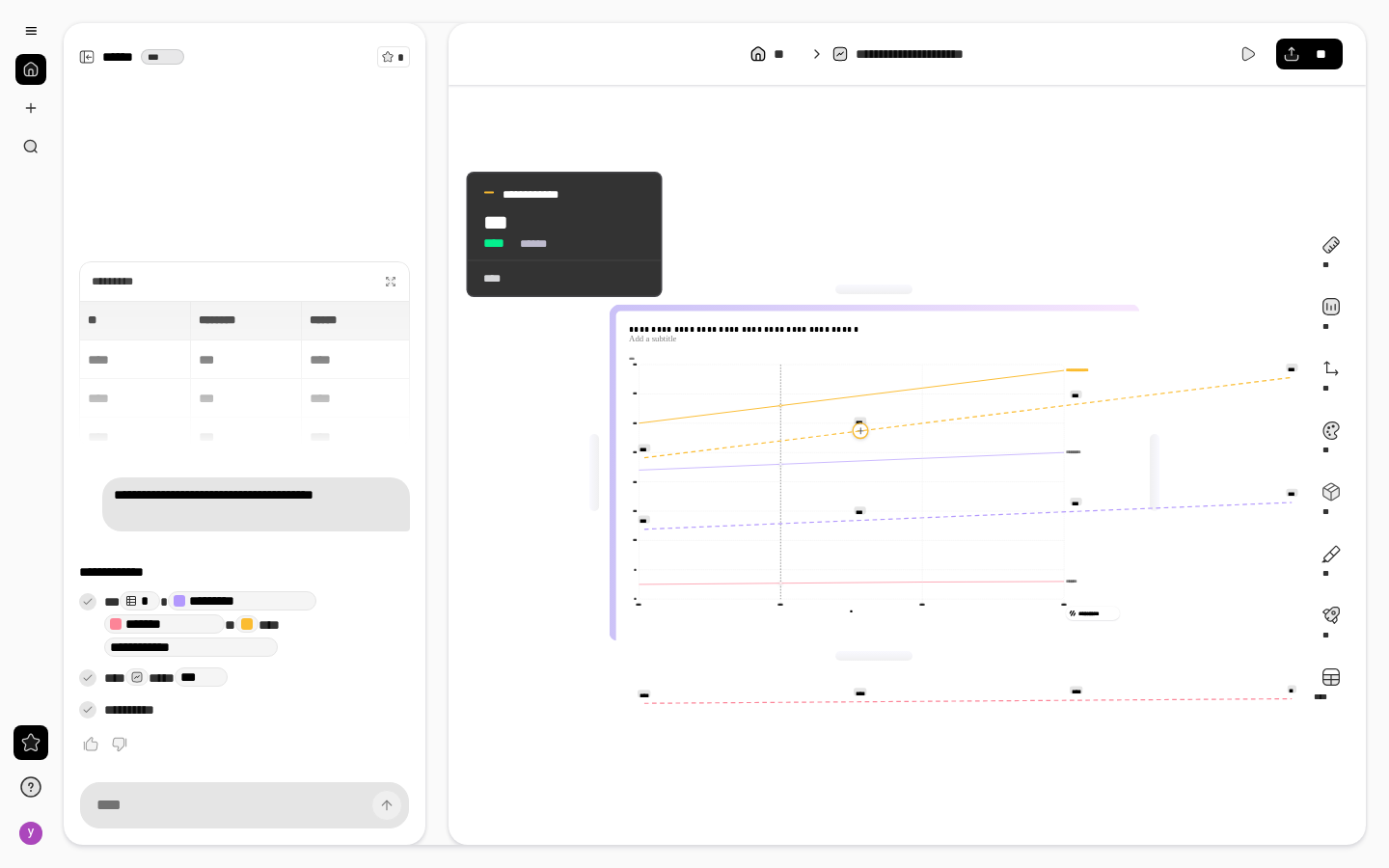 click 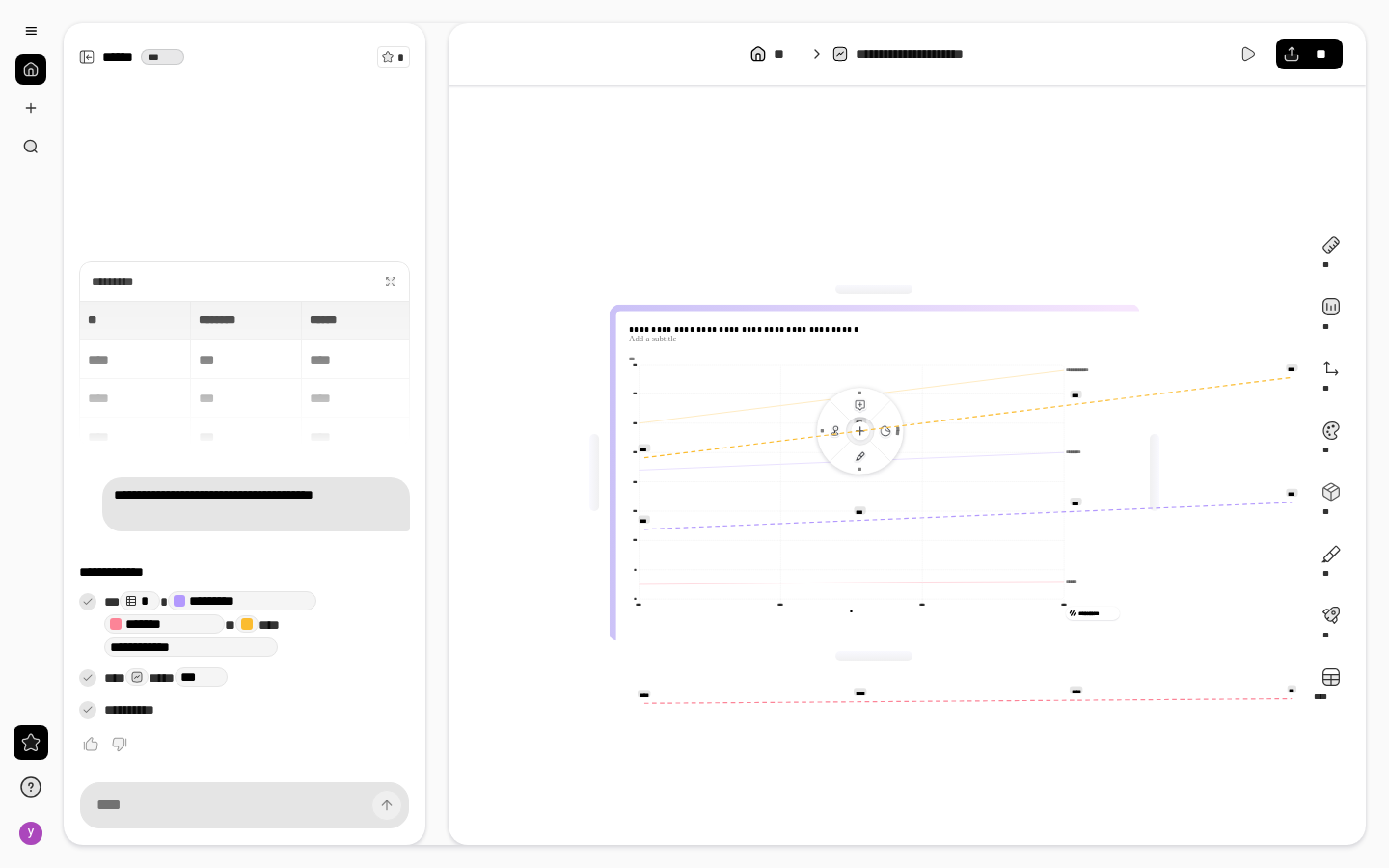 click on "**********" at bounding box center [874, 473] 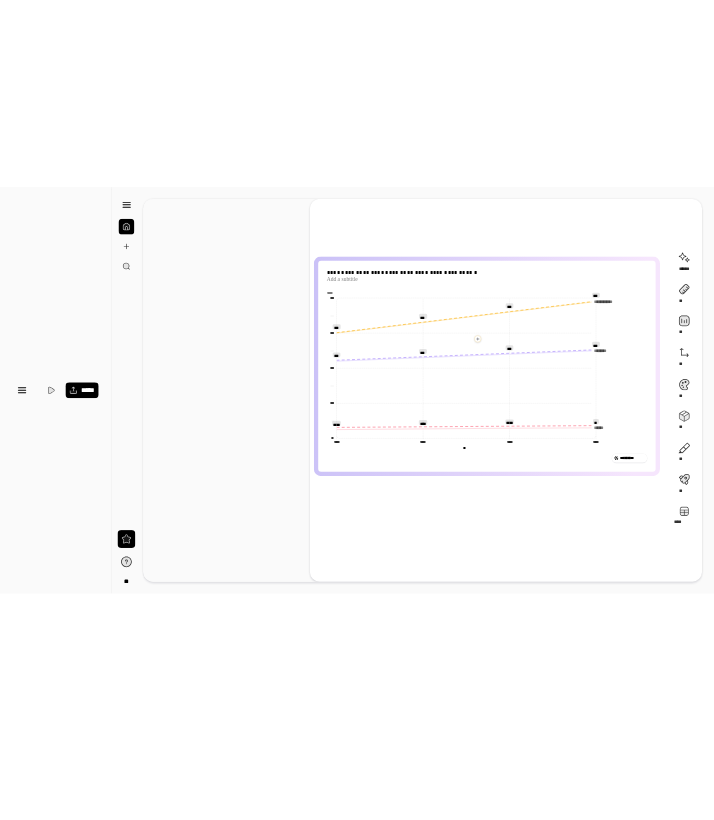 scroll, scrollTop: 0, scrollLeft: 0, axis: both 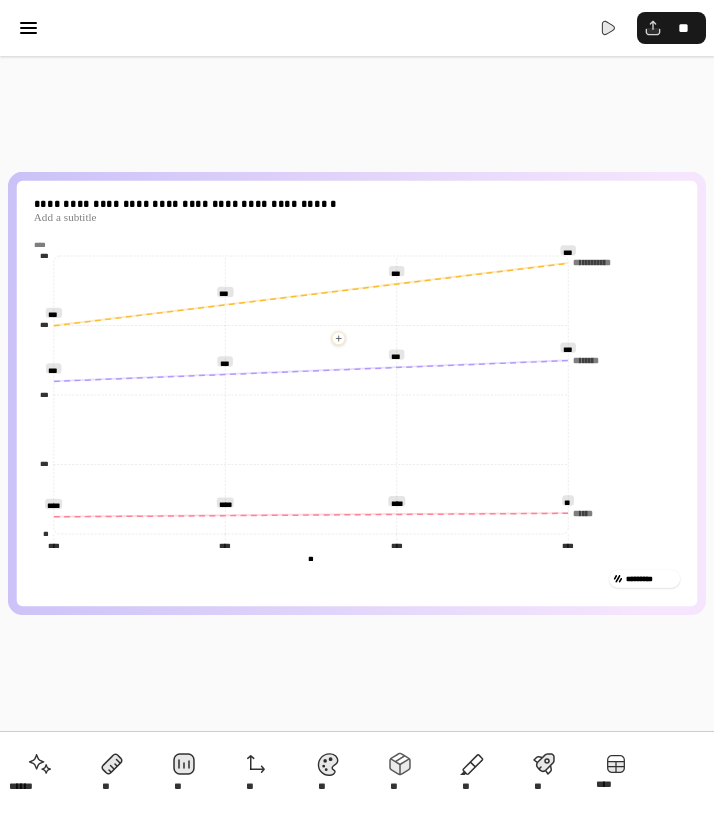 click on "**" at bounding box center (683, 28) 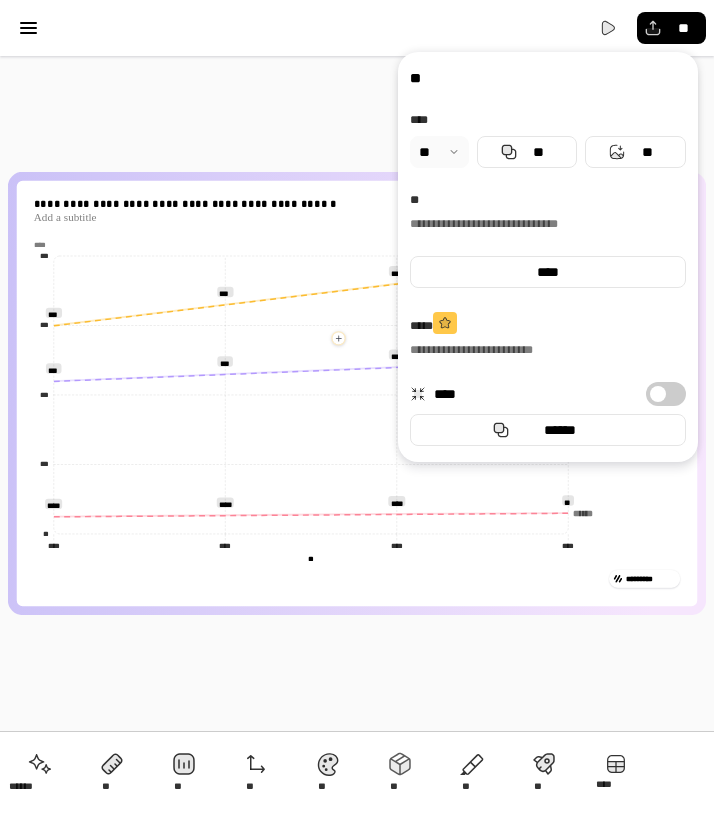 click on "**********" at bounding box center [357, 393] 